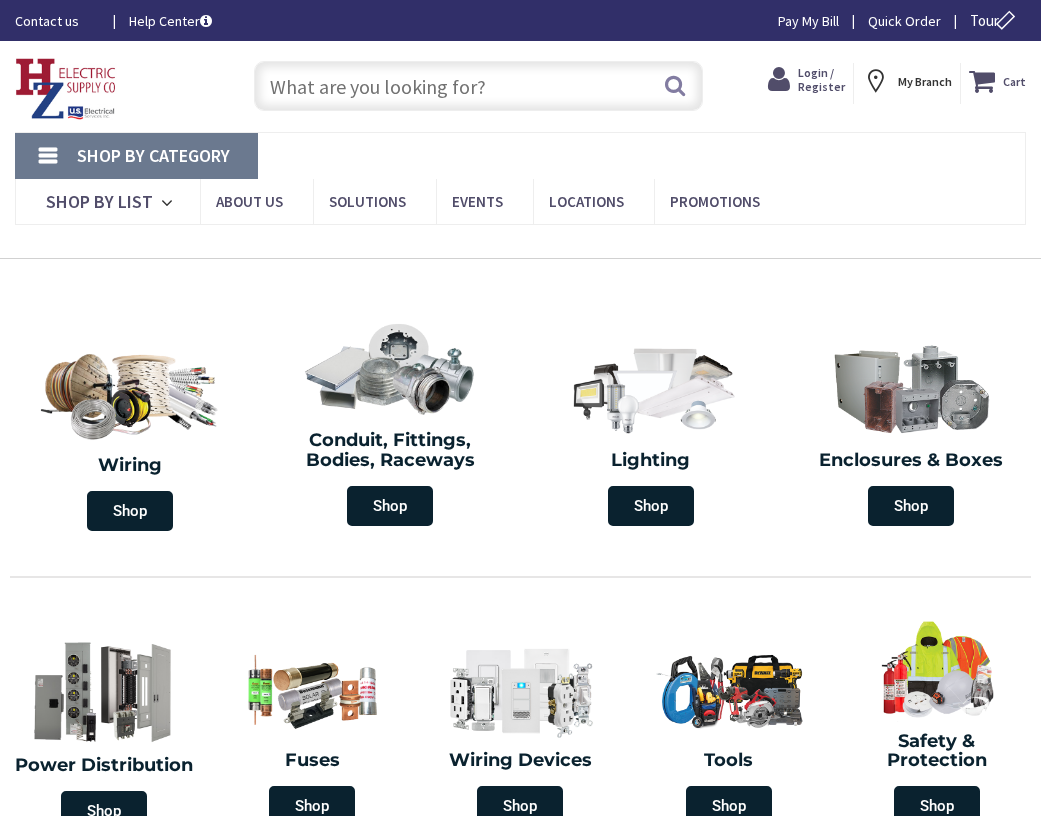 scroll, scrollTop: 0, scrollLeft: 0, axis: both 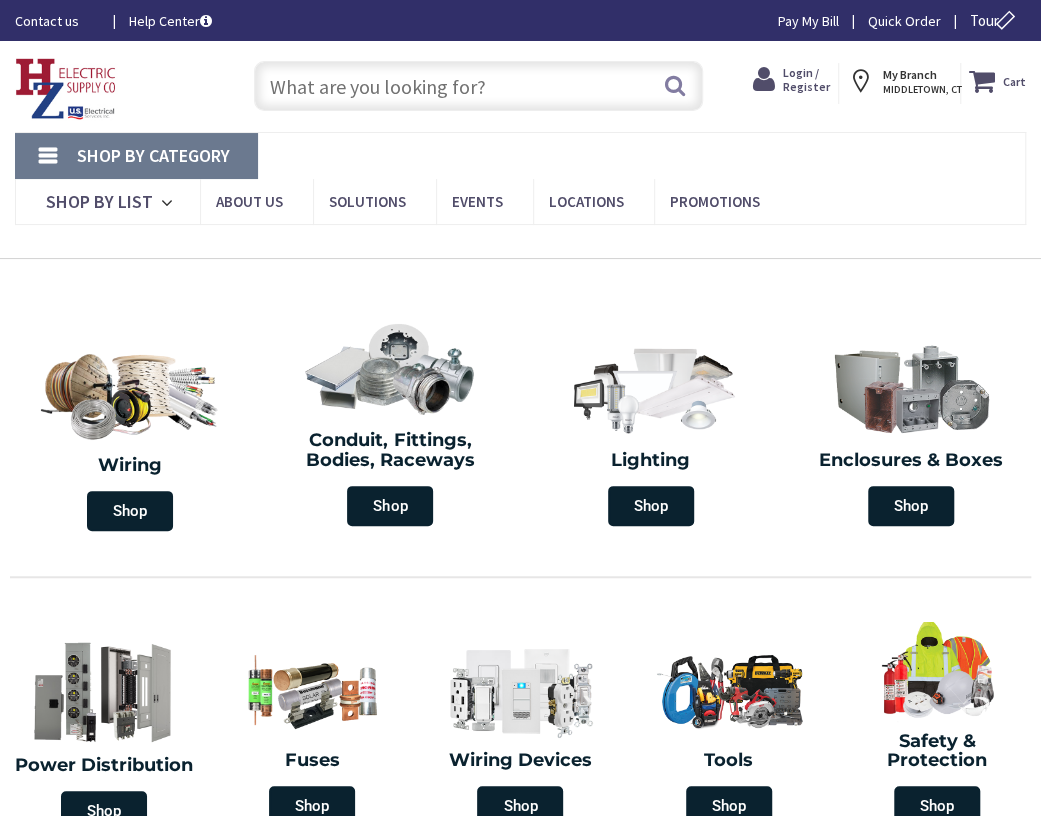 click at bounding box center [478, 86] 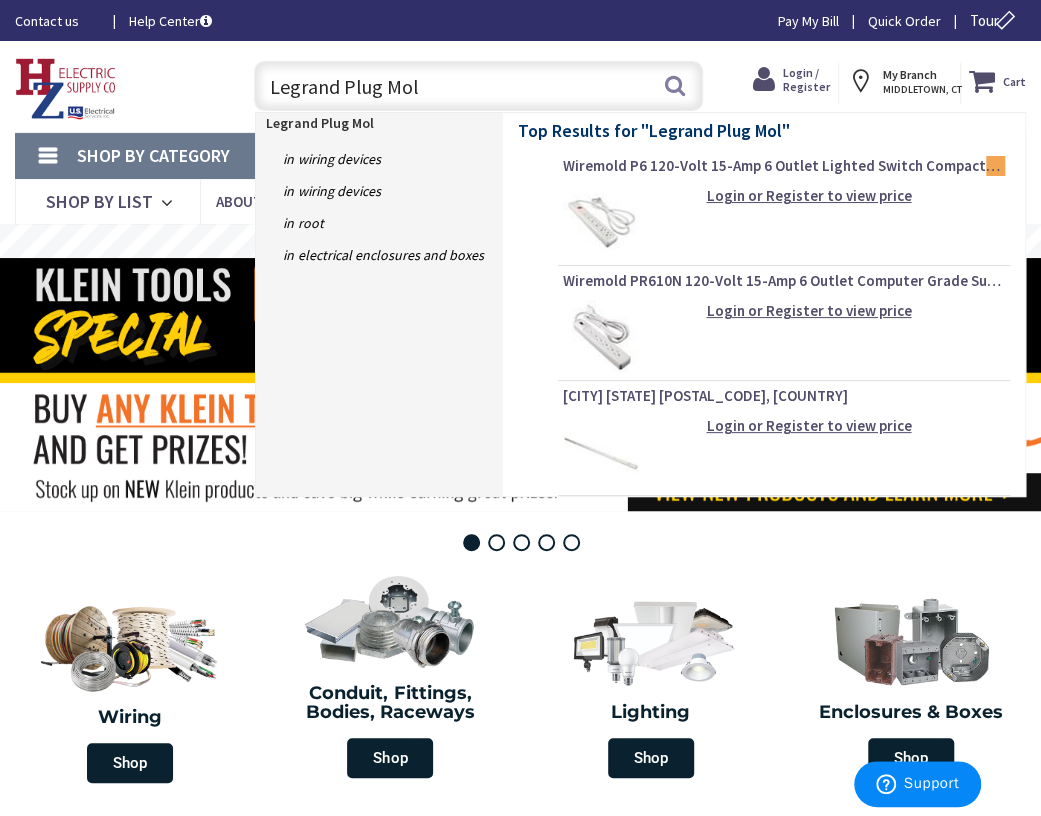 type on "Legrand Plug Mold" 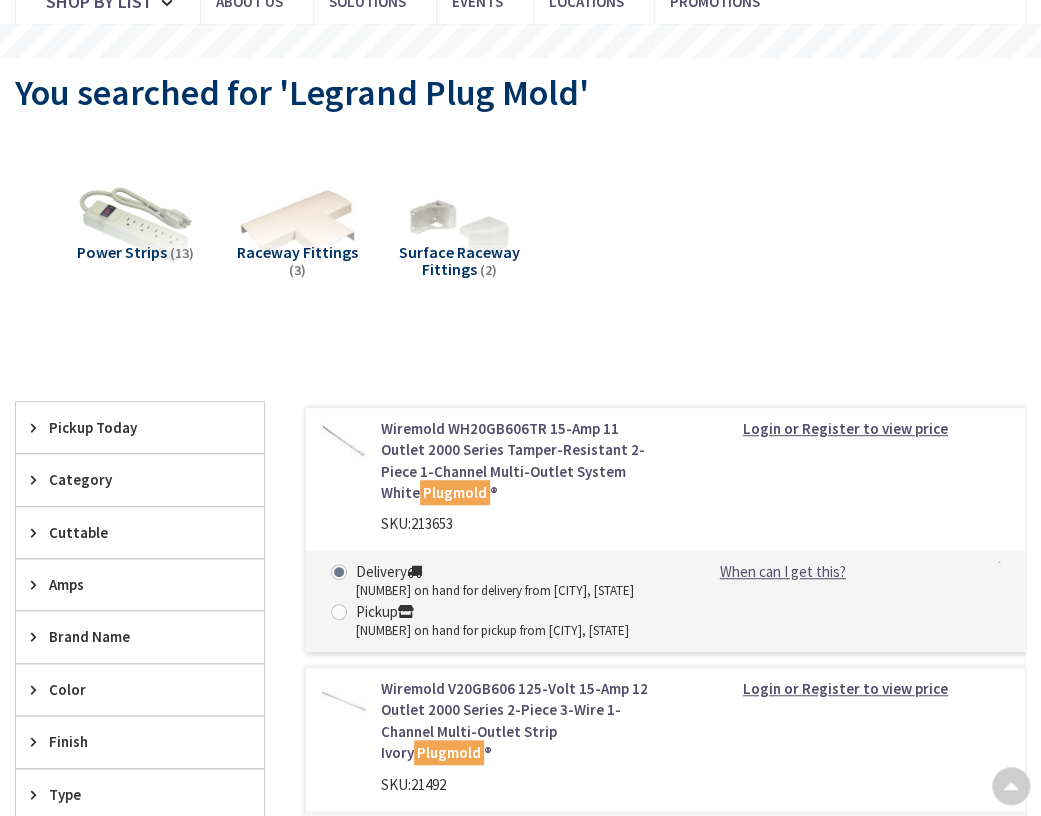 scroll, scrollTop: 200, scrollLeft: 0, axis: vertical 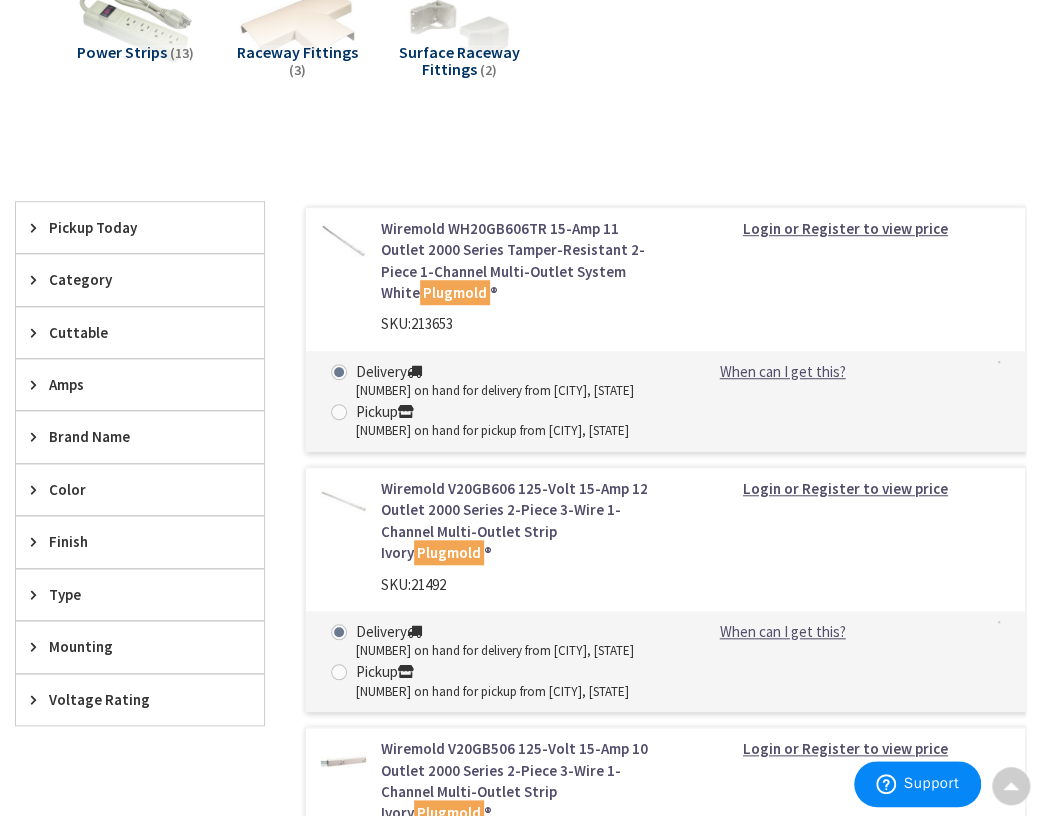 drag, startPoint x: 518, startPoint y: 246, endPoint x: 753, endPoint y: 256, distance: 235.21268 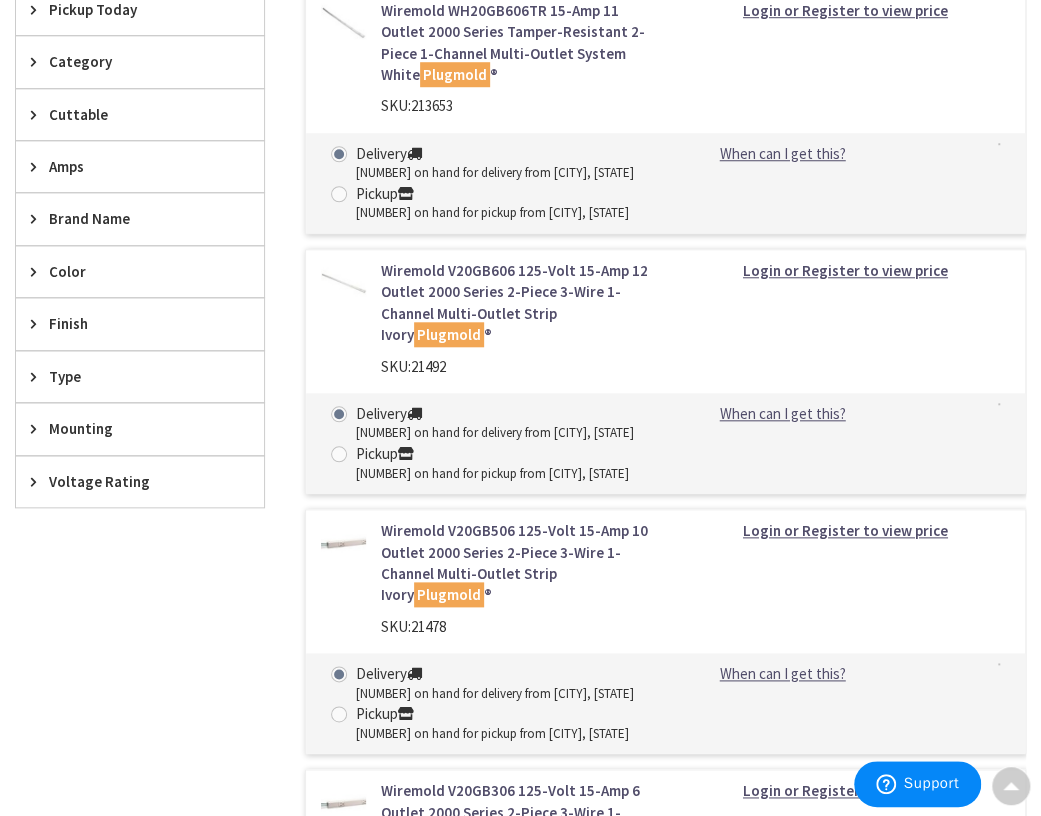 scroll, scrollTop: 600, scrollLeft: 0, axis: vertical 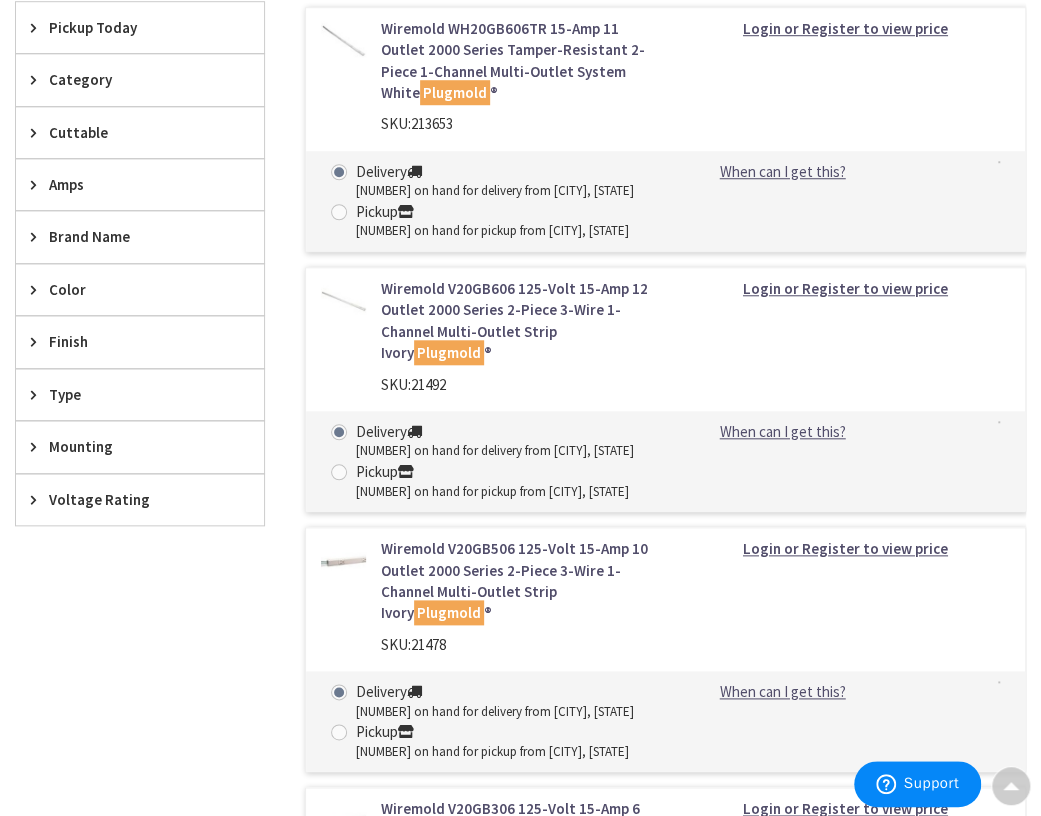 click on "Wiremold V20GB606 125-Volt 15-Amp 12 Outlet 2000 Series 2-Piece 3-Wire 1-Channel Multi-Outlet Strip Ivory  Plugmold ®" at bounding box center [516, 321] 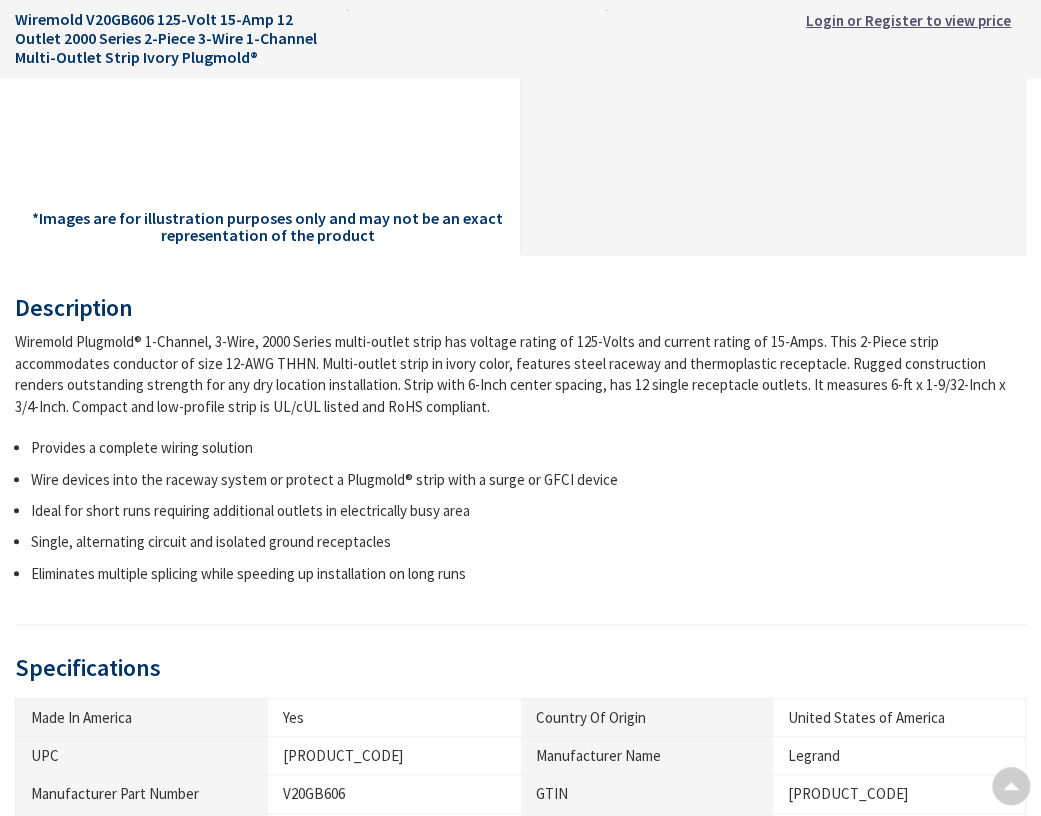 scroll, scrollTop: 585, scrollLeft: 0, axis: vertical 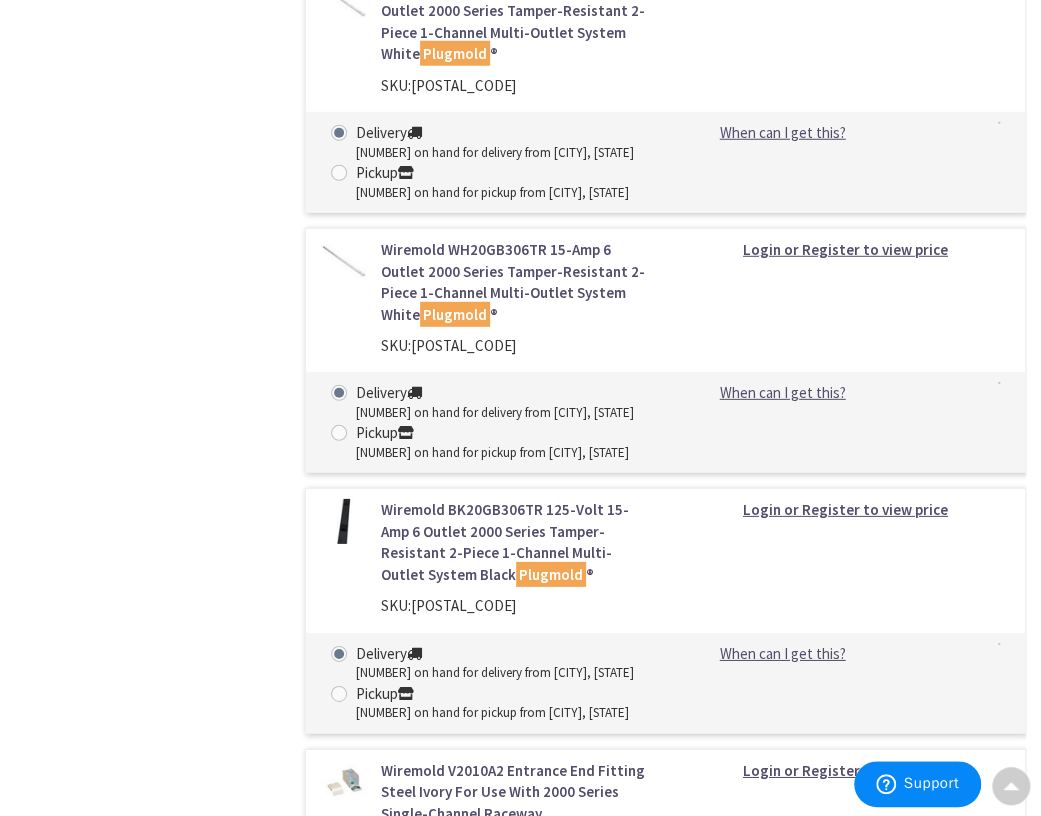 click on "Wiremold WH20GB306TR 15-Amp 6 Outlet 2000 Series Tamper-Resistant 2-Piece 1-Channel Multi-Outlet System White  Plugmold ®" at bounding box center (516, 282) 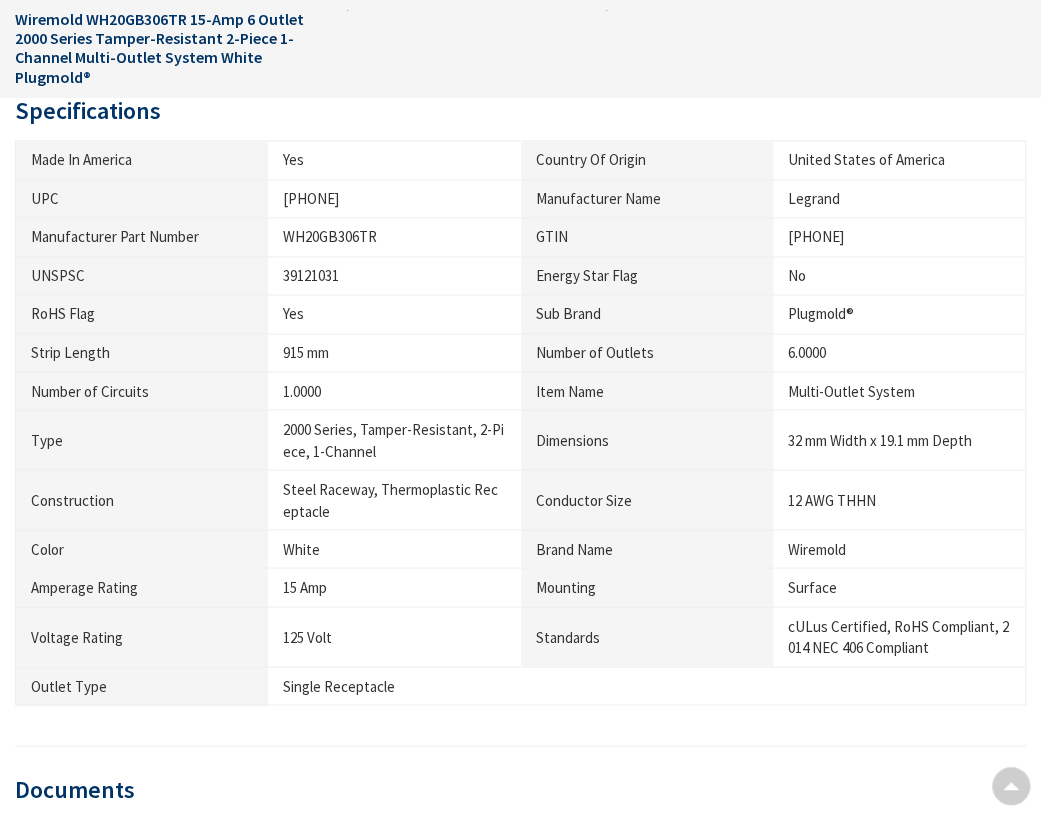 scroll, scrollTop: 1185, scrollLeft: 0, axis: vertical 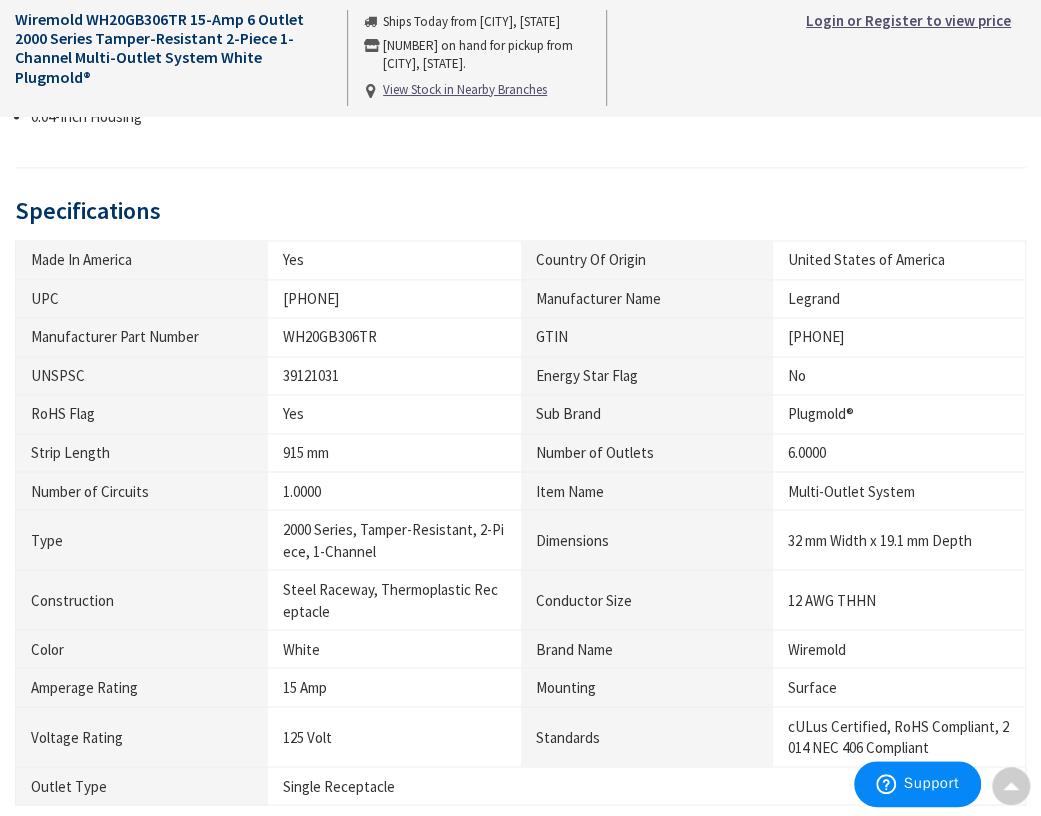 drag, startPoint x: 853, startPoint y: 397, endPoint x: 512, endPoint y: 132, distance: 431.8634 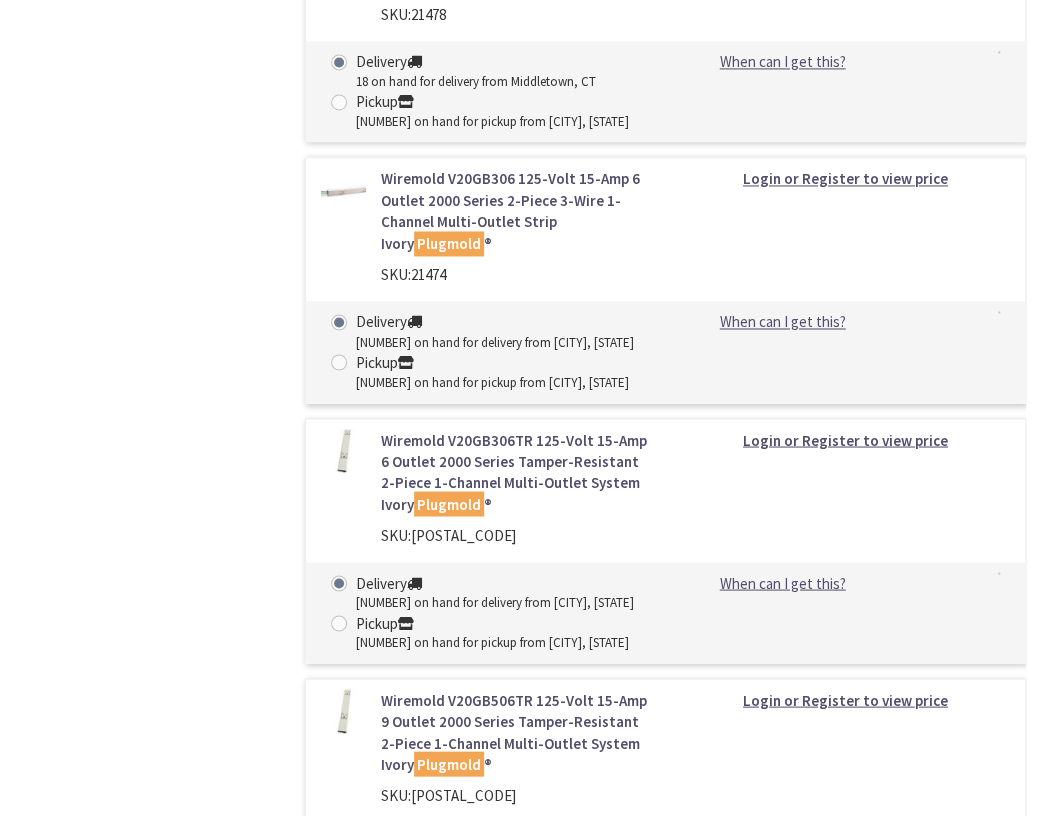 scroll, scrollTop: 600, scrollLeft: 0, axis: vertical 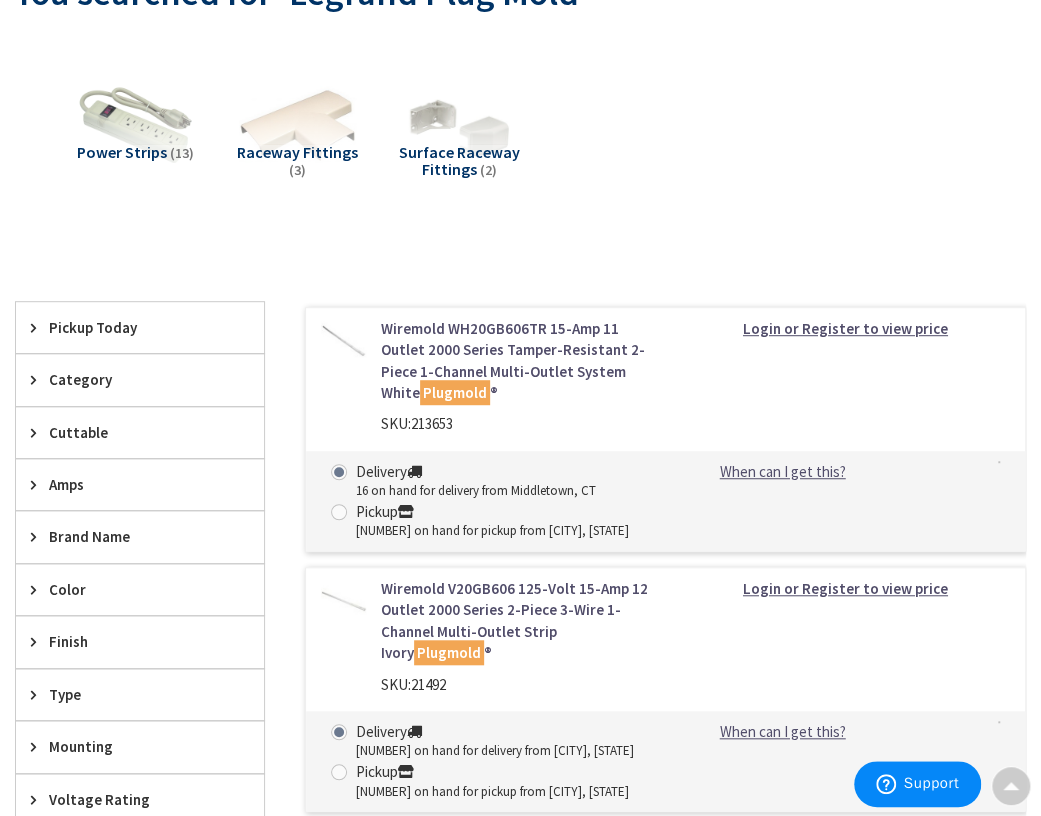 click on "Wiremold WH20GB606TR 15-Amp 11 Outlet 2000 Series Tamper-Resistant 2-Piece 1-Channel Multi-Outlet System White  Plugmold ®" at bounding box center [516, 361] 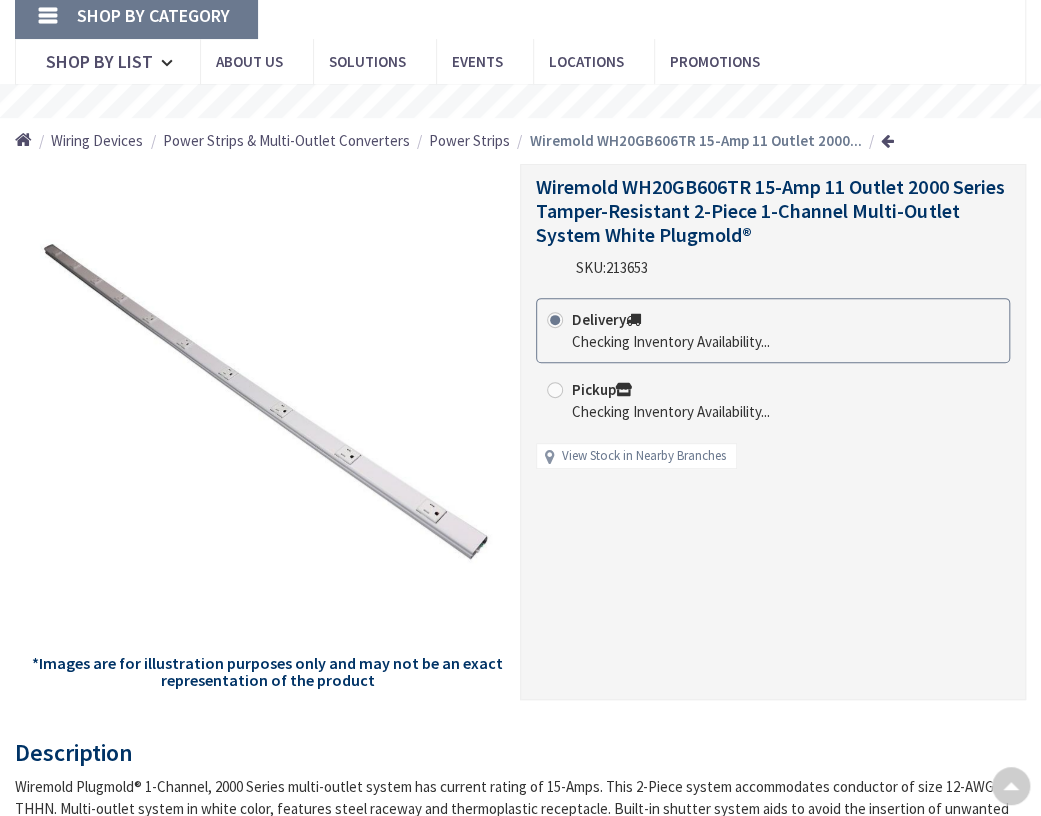 scroll, scrollTop: 200, scrollLeft: 0, axis: vertical 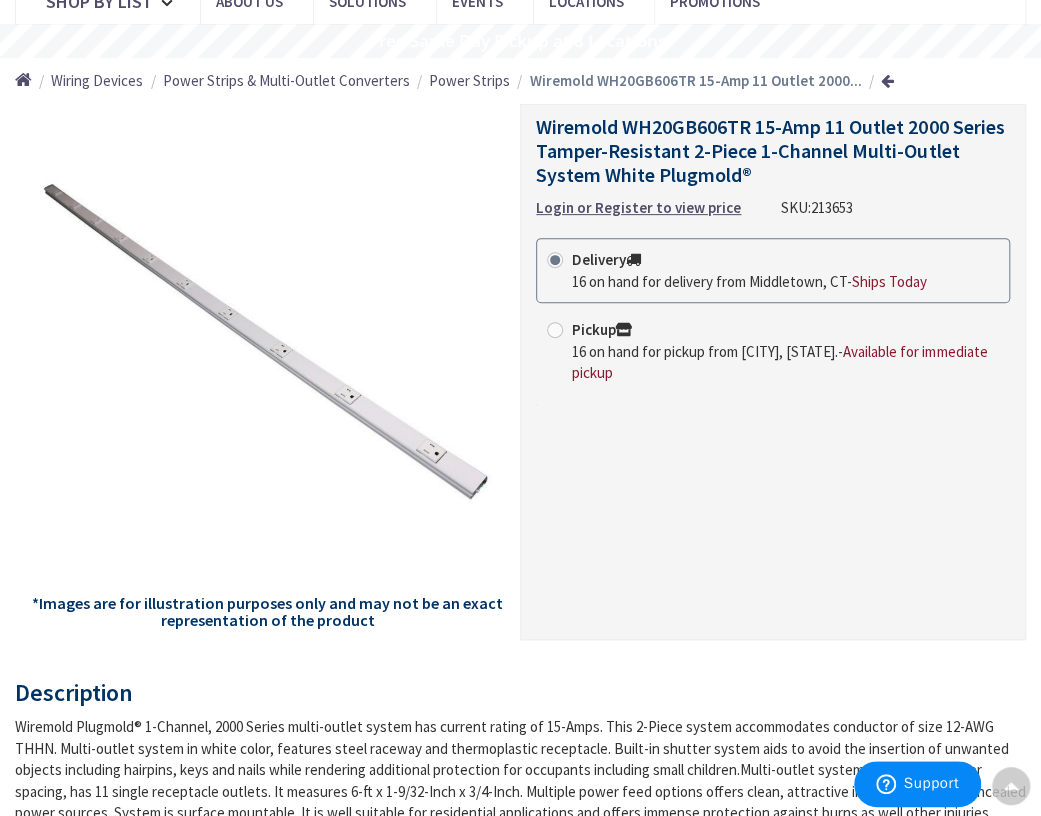 click on "Wiremold WH20GB606TR 15-Amp 11 Outlet 2000 Series Tamper-Resistant 2-Piece 1-Channel Multi-Outlet System White Plugmold®" at bounding box center [770, 150] 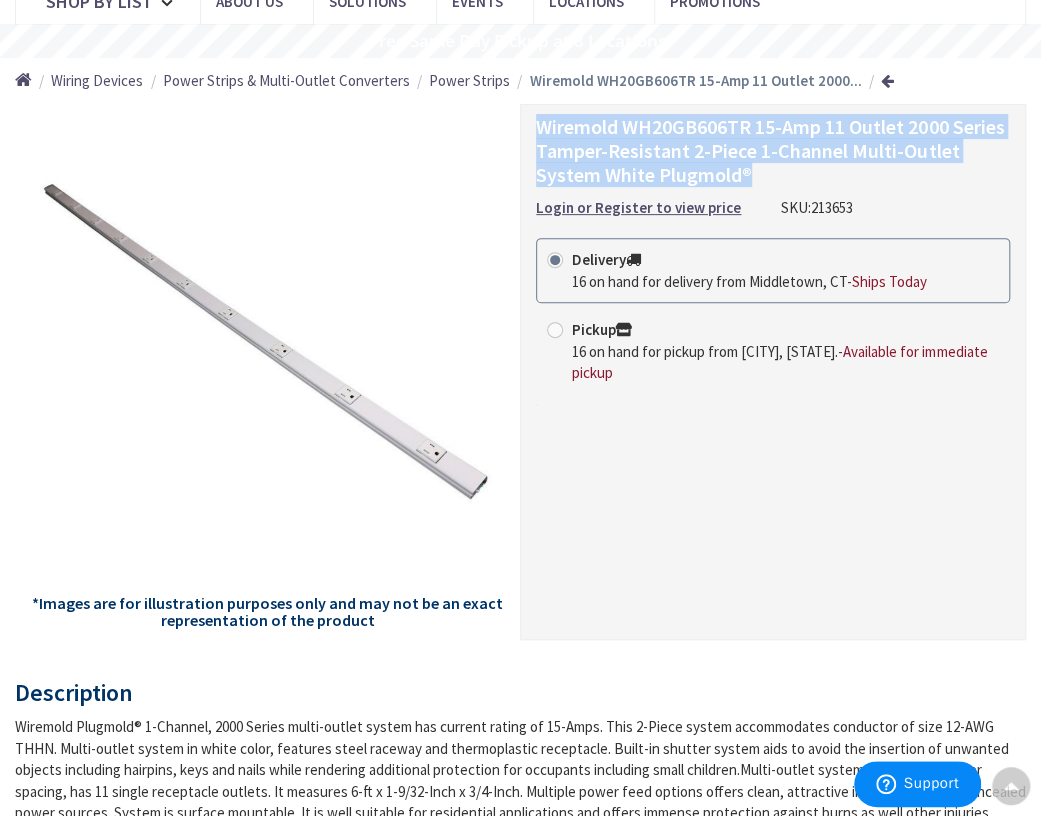 drag, startPoint x: 536, startPoint y: 80, endPoint x: 988, endPoint y: 123, distance: 454.04074 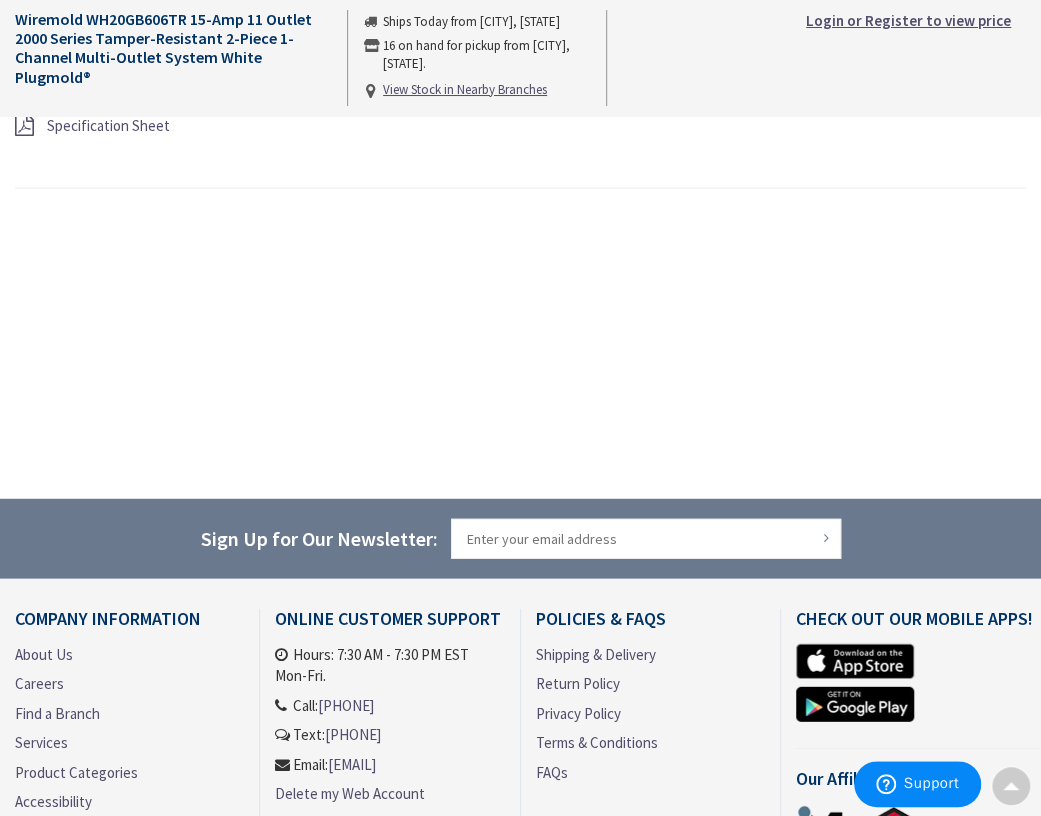 scroll, scrollTop: 1600, scrollLeft: 0, axis: vertical 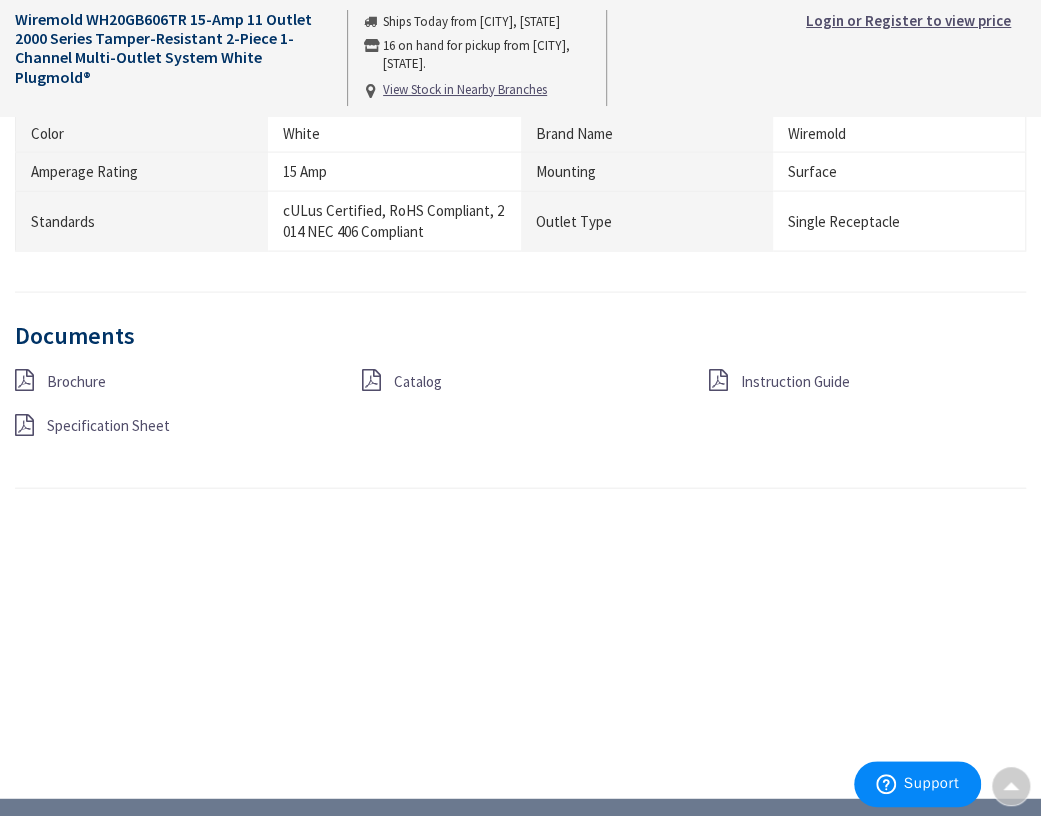 click on "Specification Sheet" at bounding box center (108, 425) 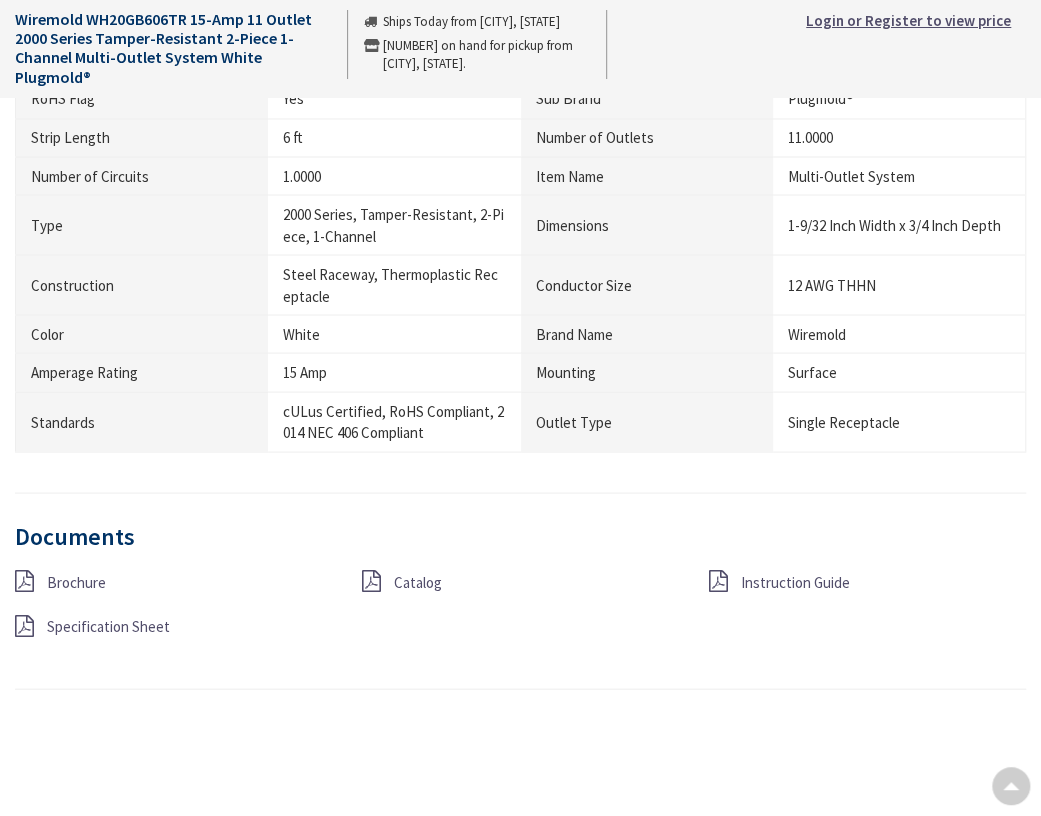 scroll, scrollTop: 1400, scrollLeft: 0, axis: vertical 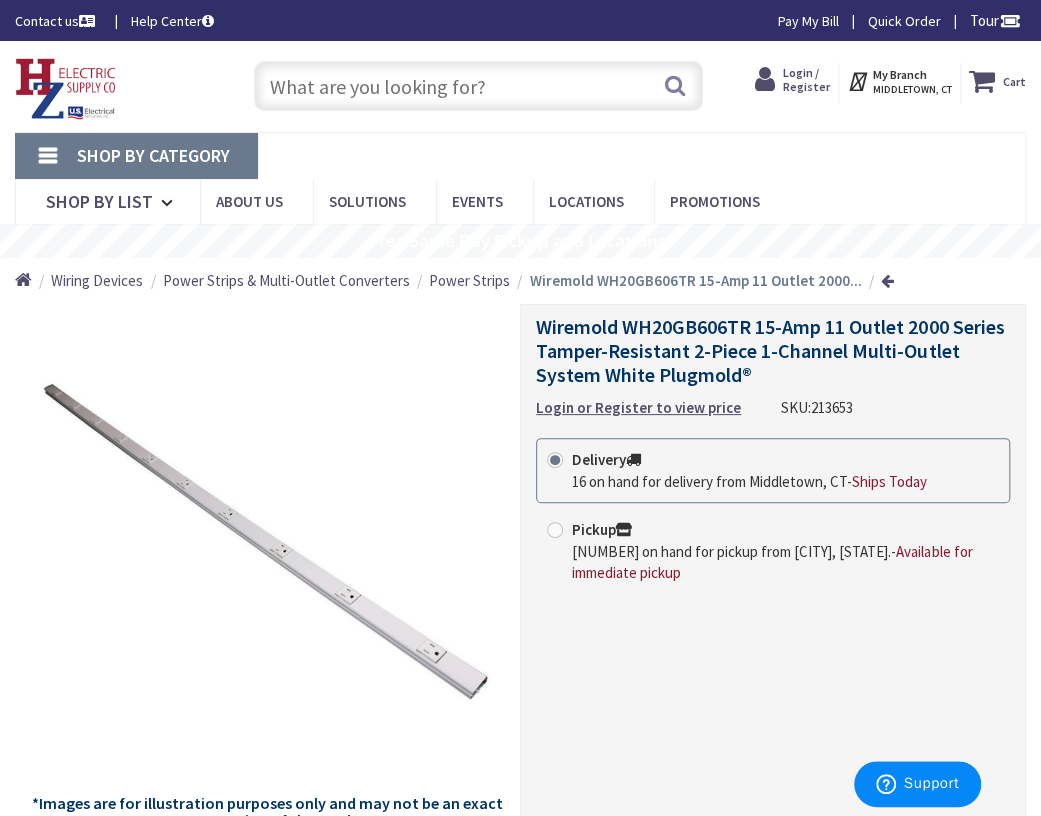 click at bounding box center (478, 86) 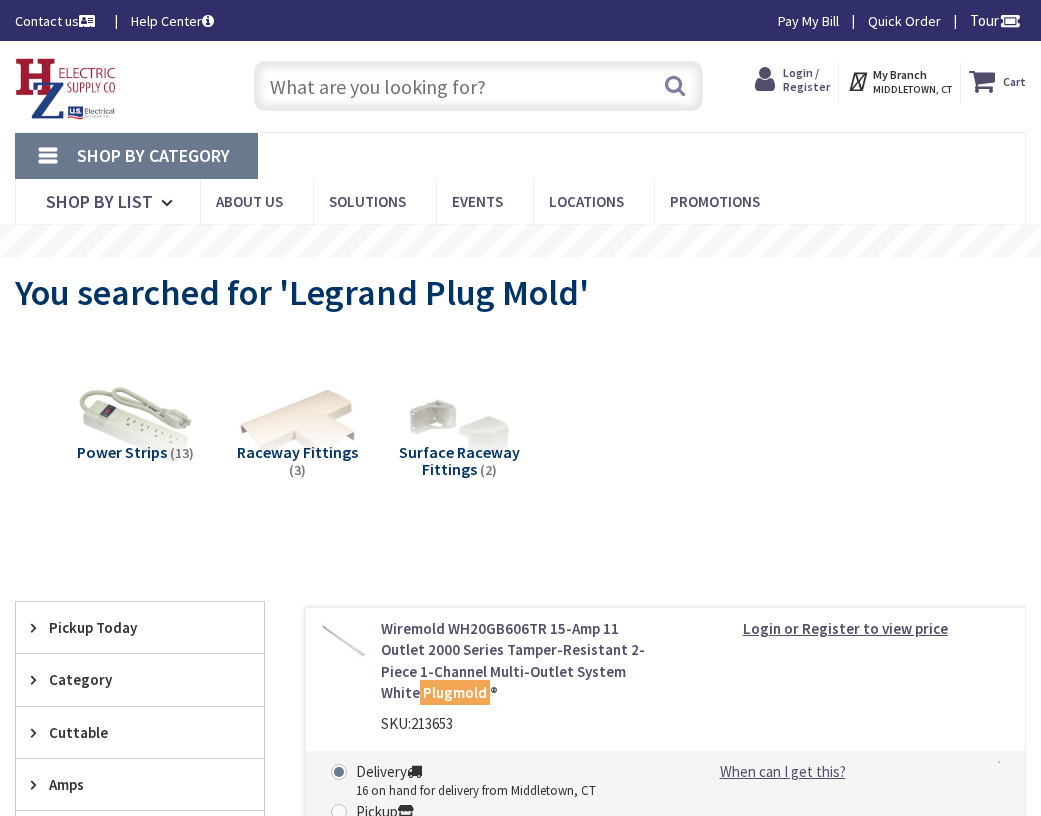 scroll, scrollTop: 0, scrollLeft: 0, axis: both 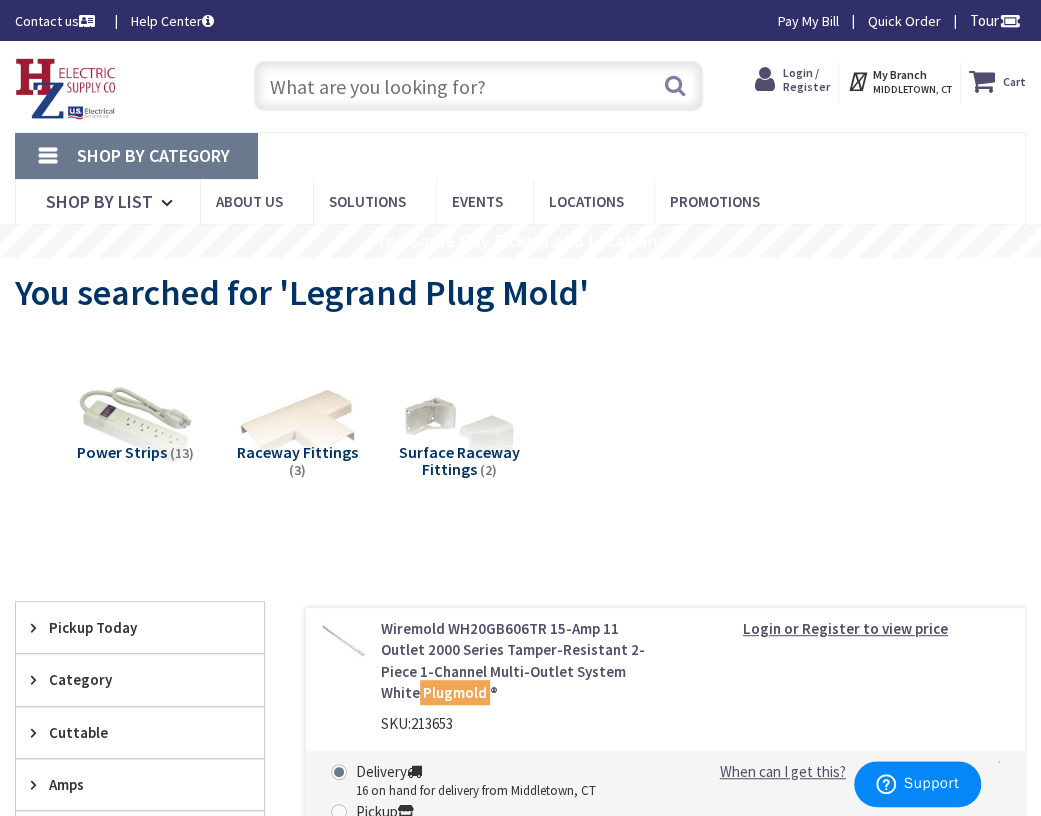 click at bounding box center (459, 425) 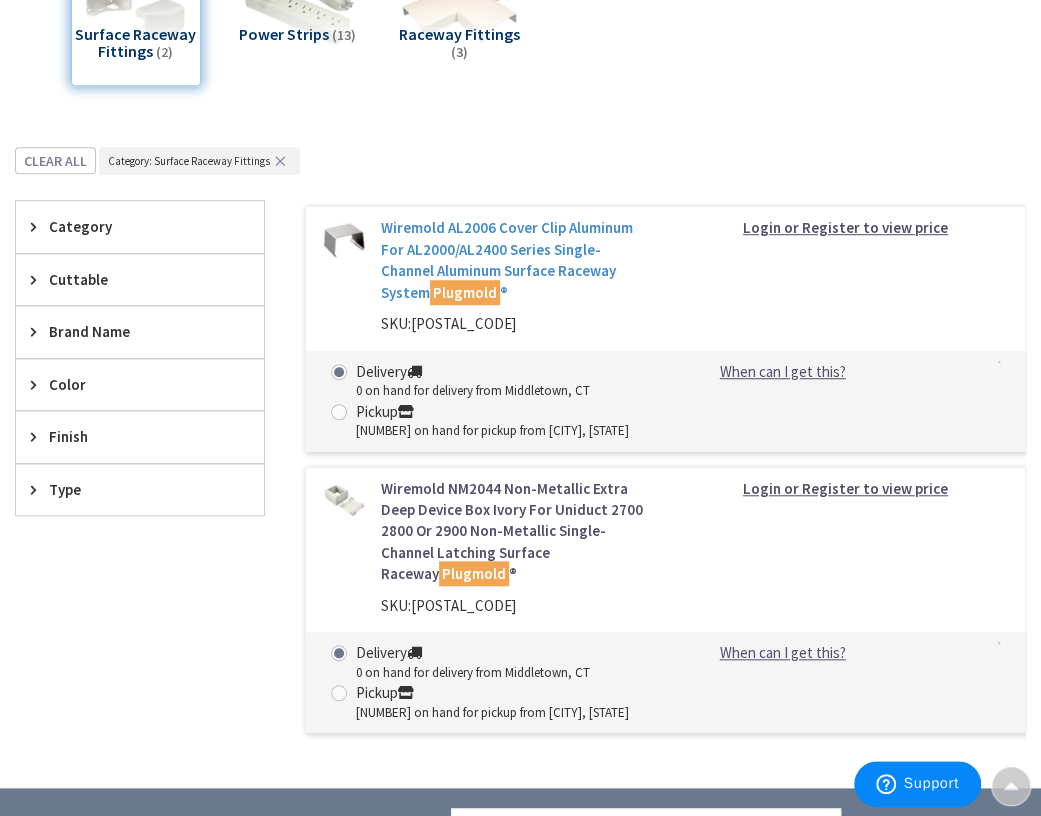scroll, scrollTop: 18, scrollLeft: 0, axis: vertical 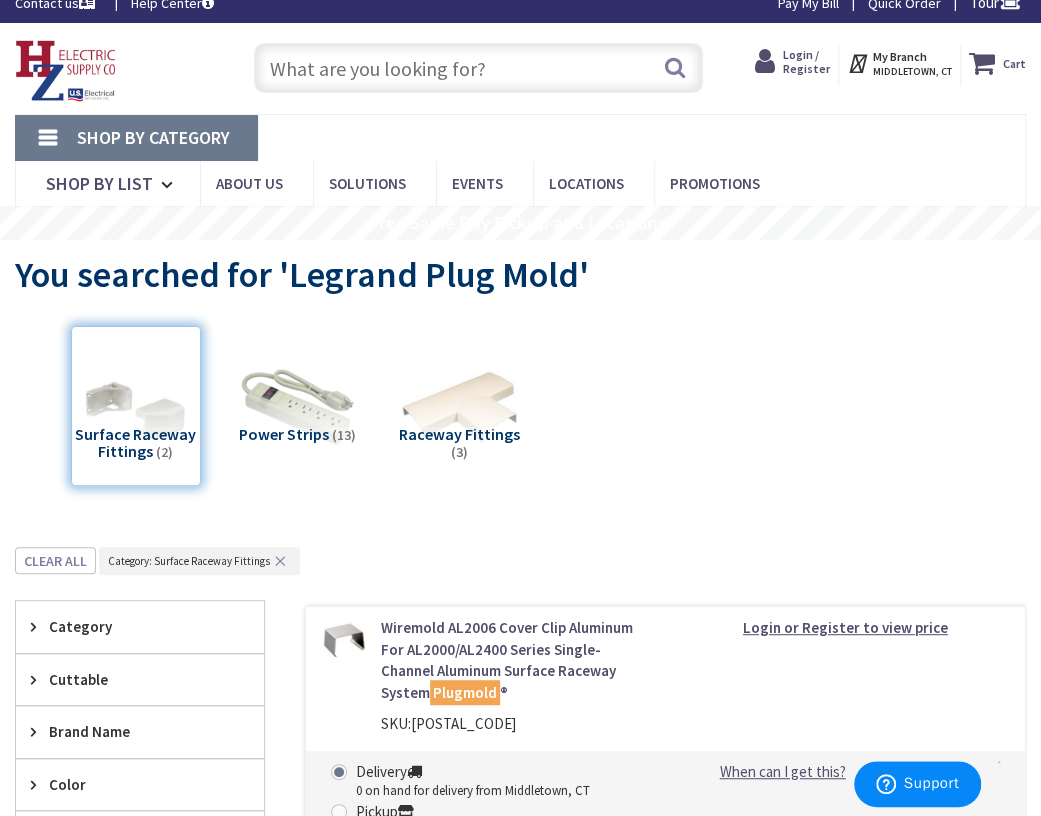 click at bounding box center [478, 68] 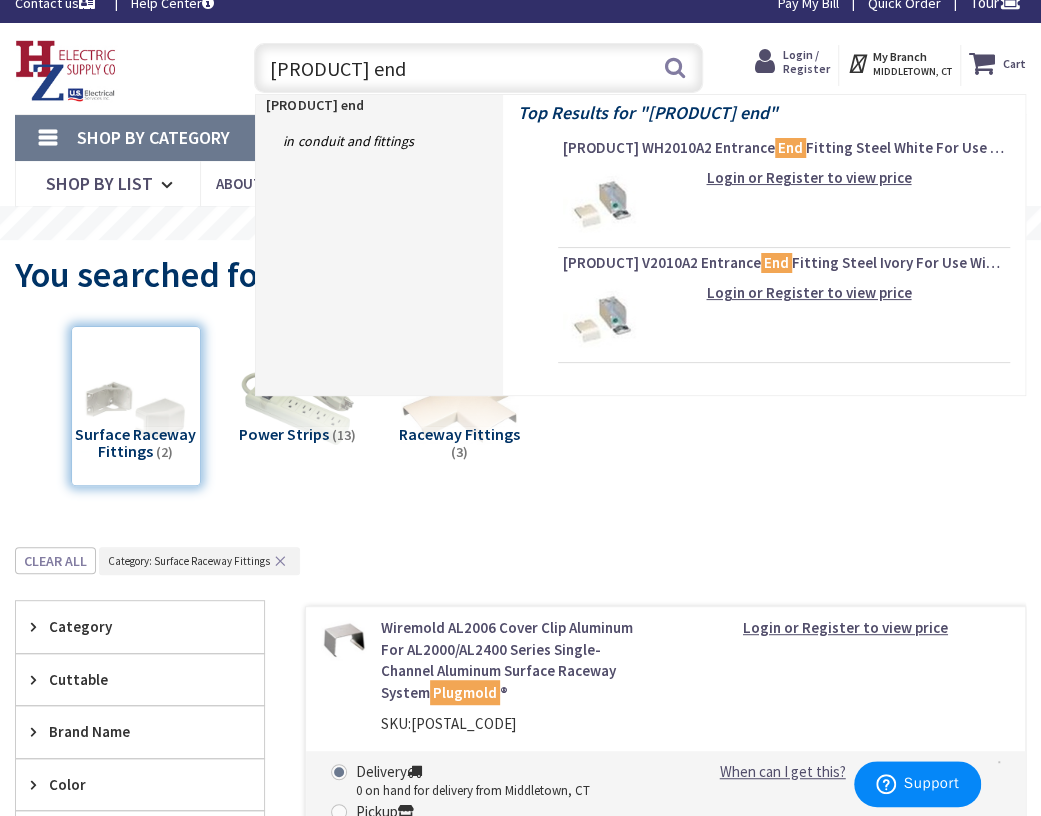 type on "[PRODUCT] end" 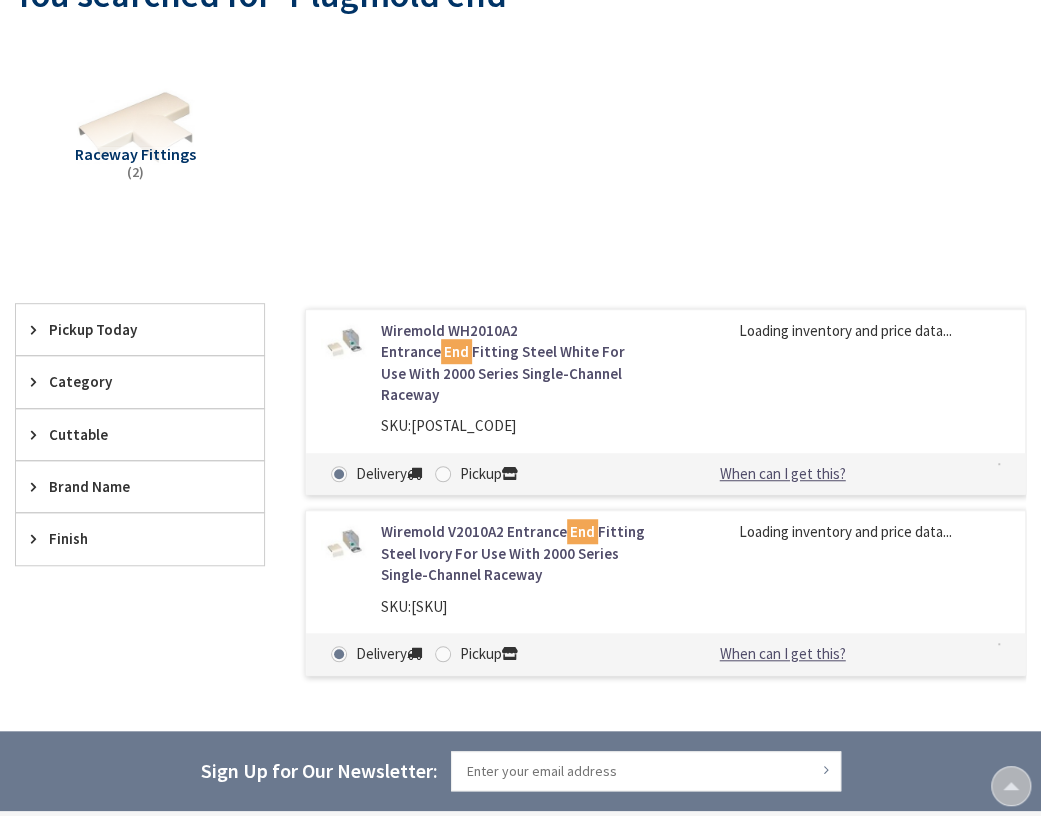 scroll, scrollTop: 298, scrollLeft: 0, axis: vertical 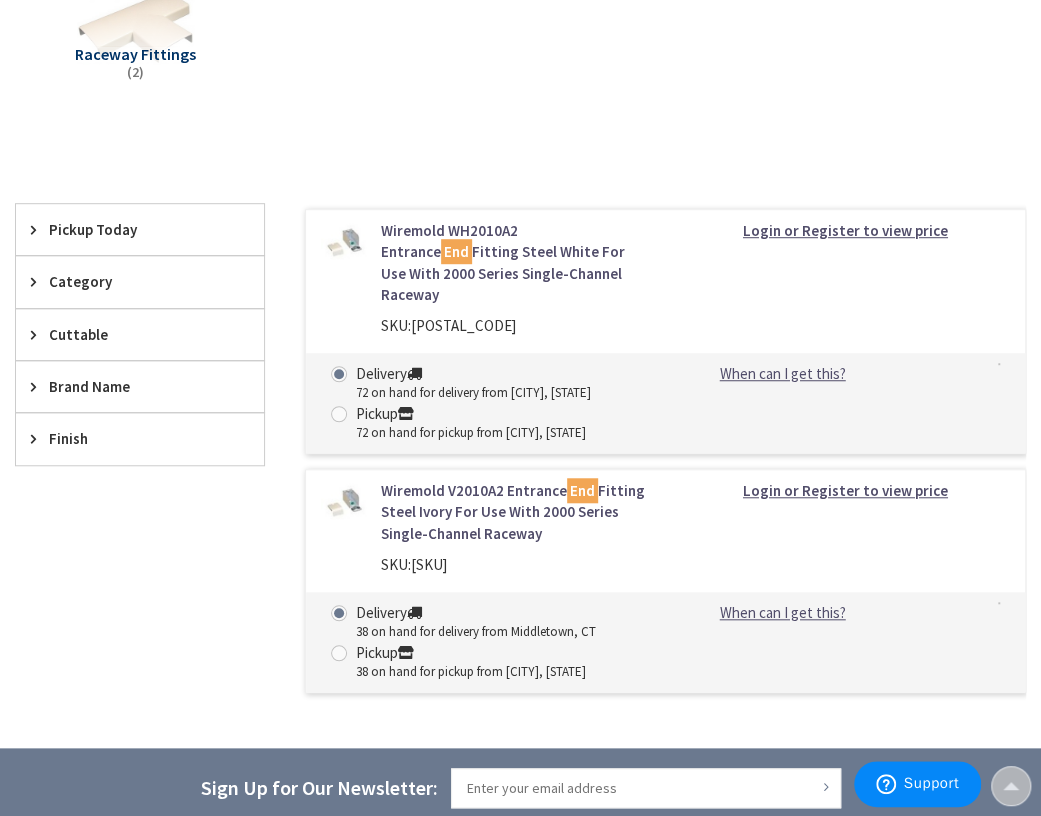 drag, startPoint x: 489, startPoint y: 229, endPoint x: 774, endPoint y: 240, distance: 285.2122 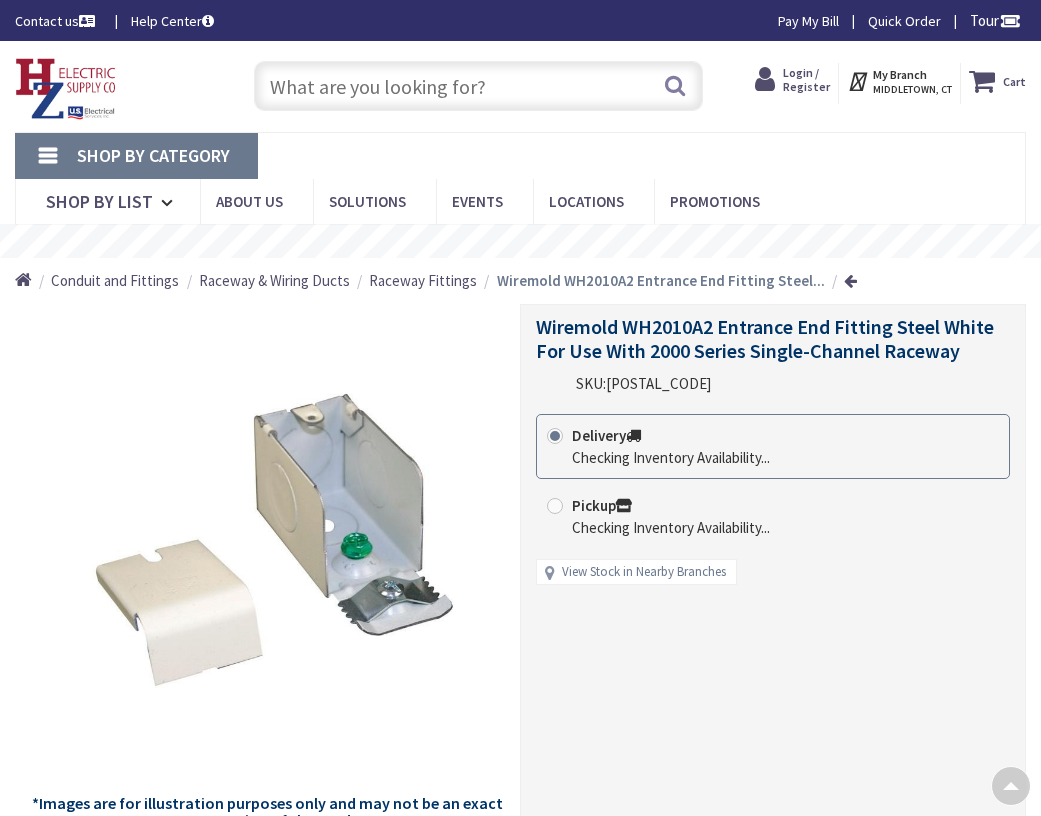 scroll, scrollTop: 300, scrollLeft: 0, axis: vertical 